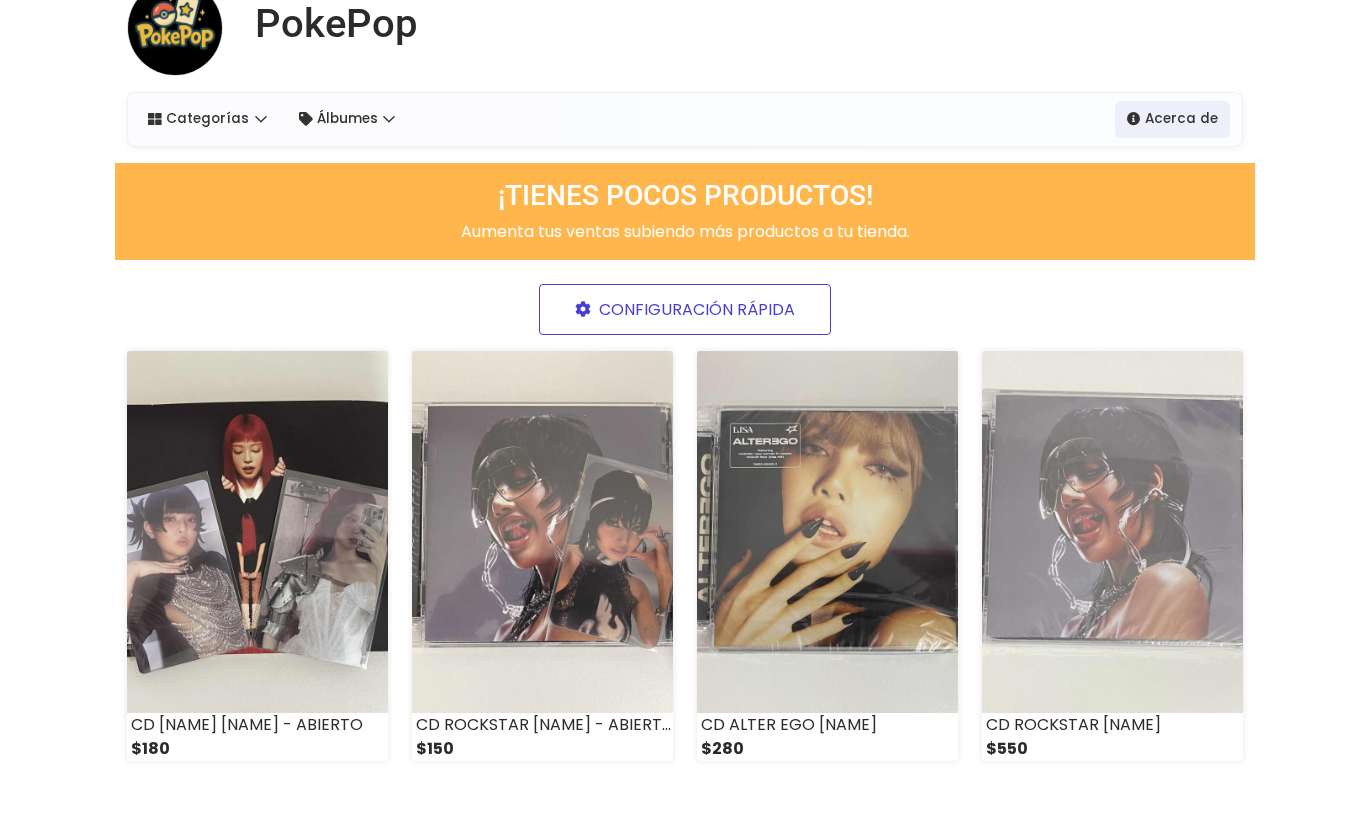 scroll, scrollTop: 0, scrollLeft: 0, axis: both 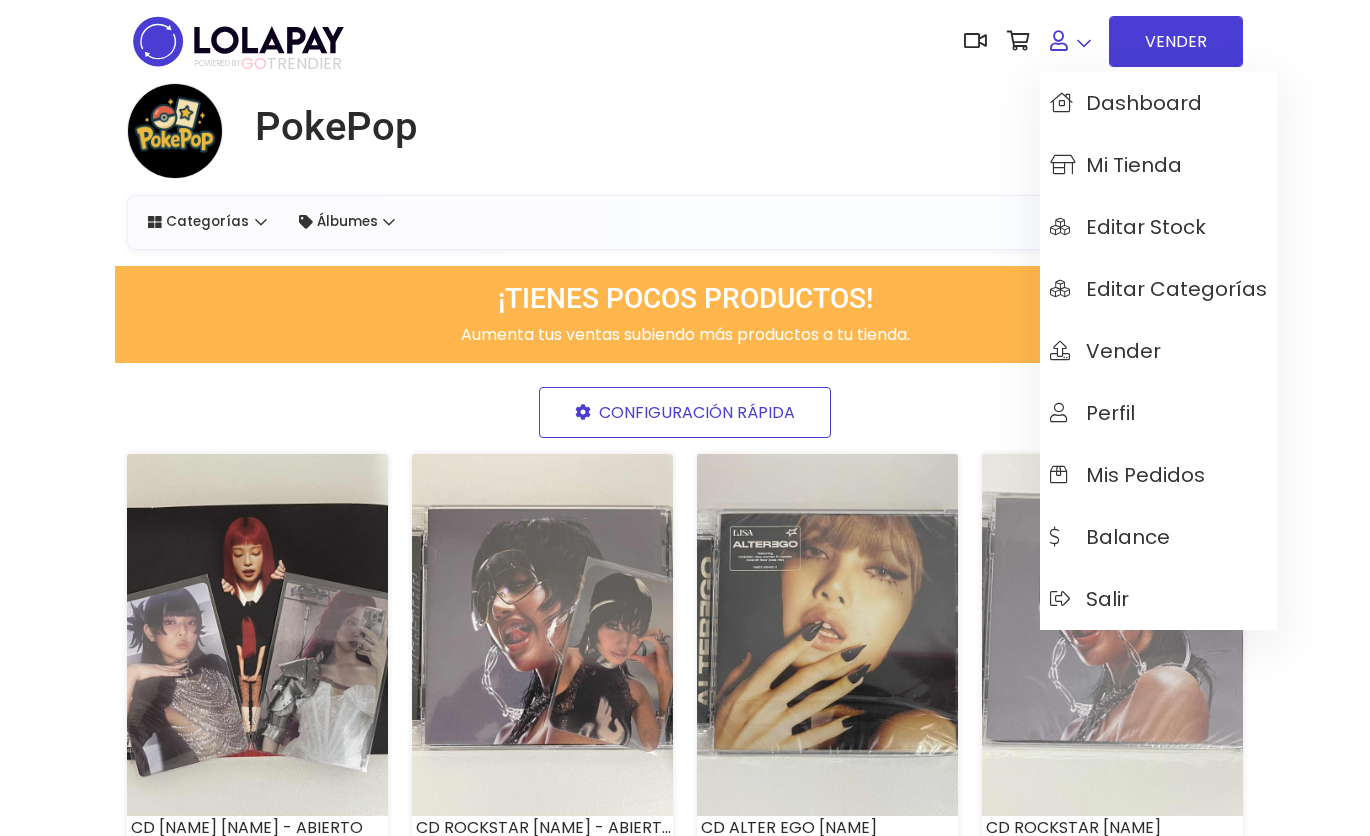 click at bounding box center [1070, 41] 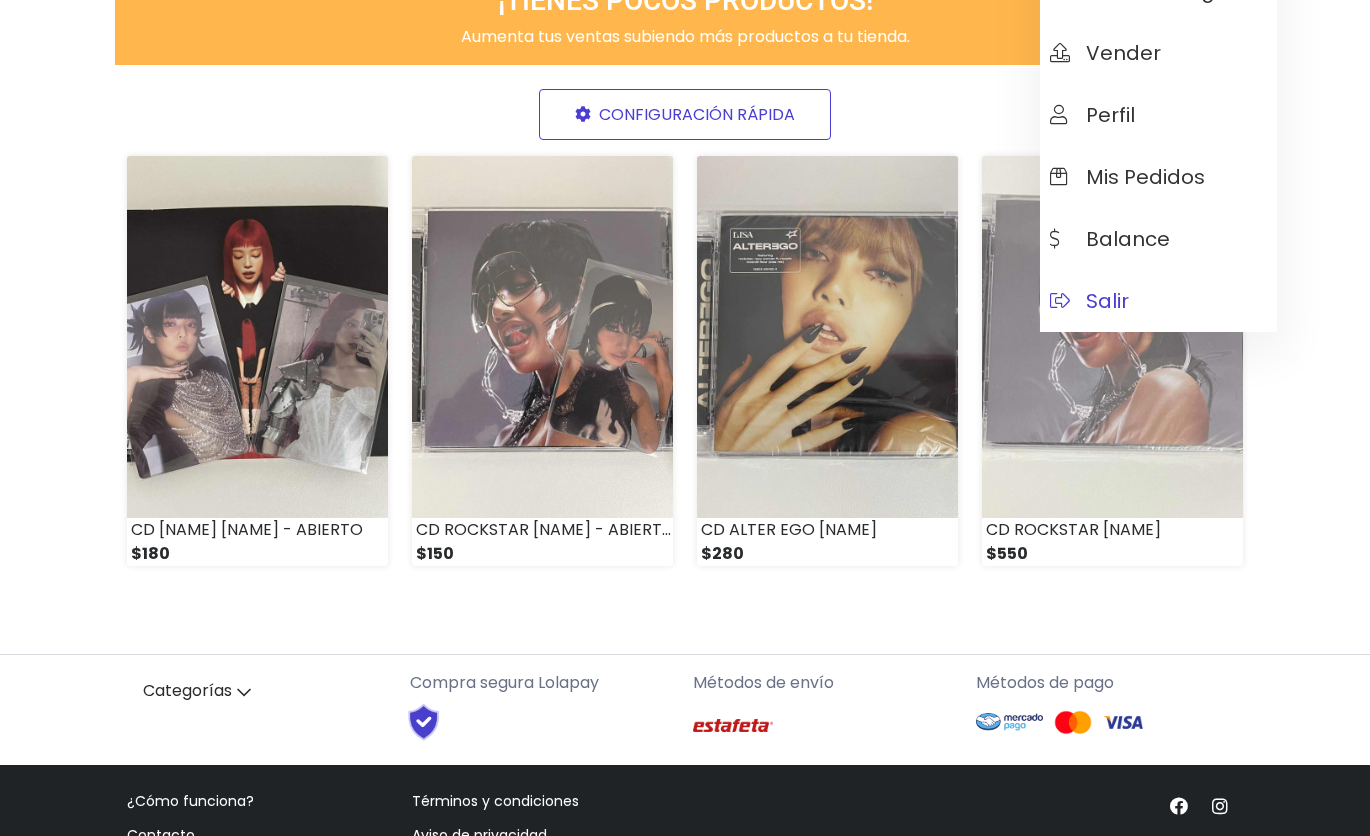 scroll, scrollTop: 300, scrollLeft: 0, axis: vertical 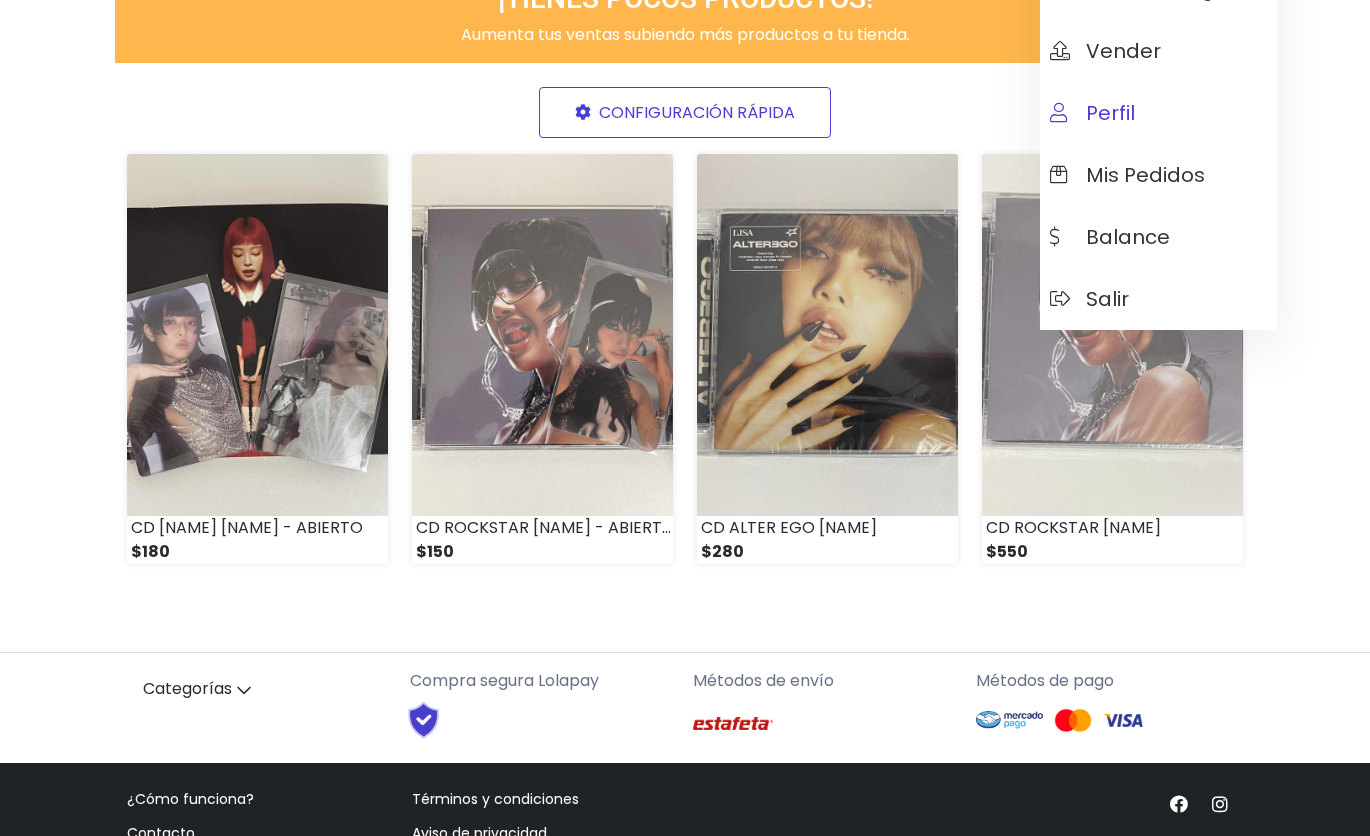 click on "Perfil" at bounding box center [1158, 113] 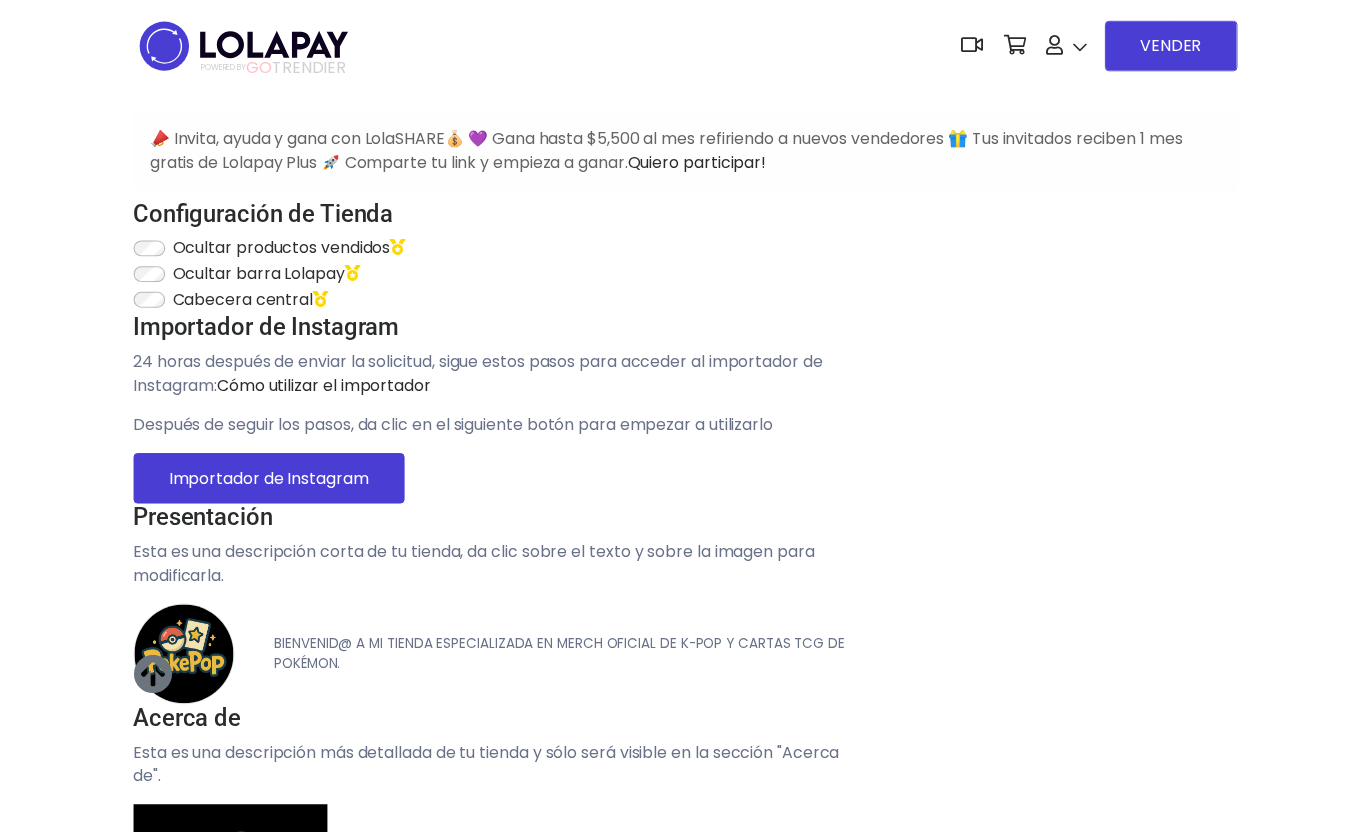 scroll, scrollTop: 0, scrollLeft: 0, axis: both 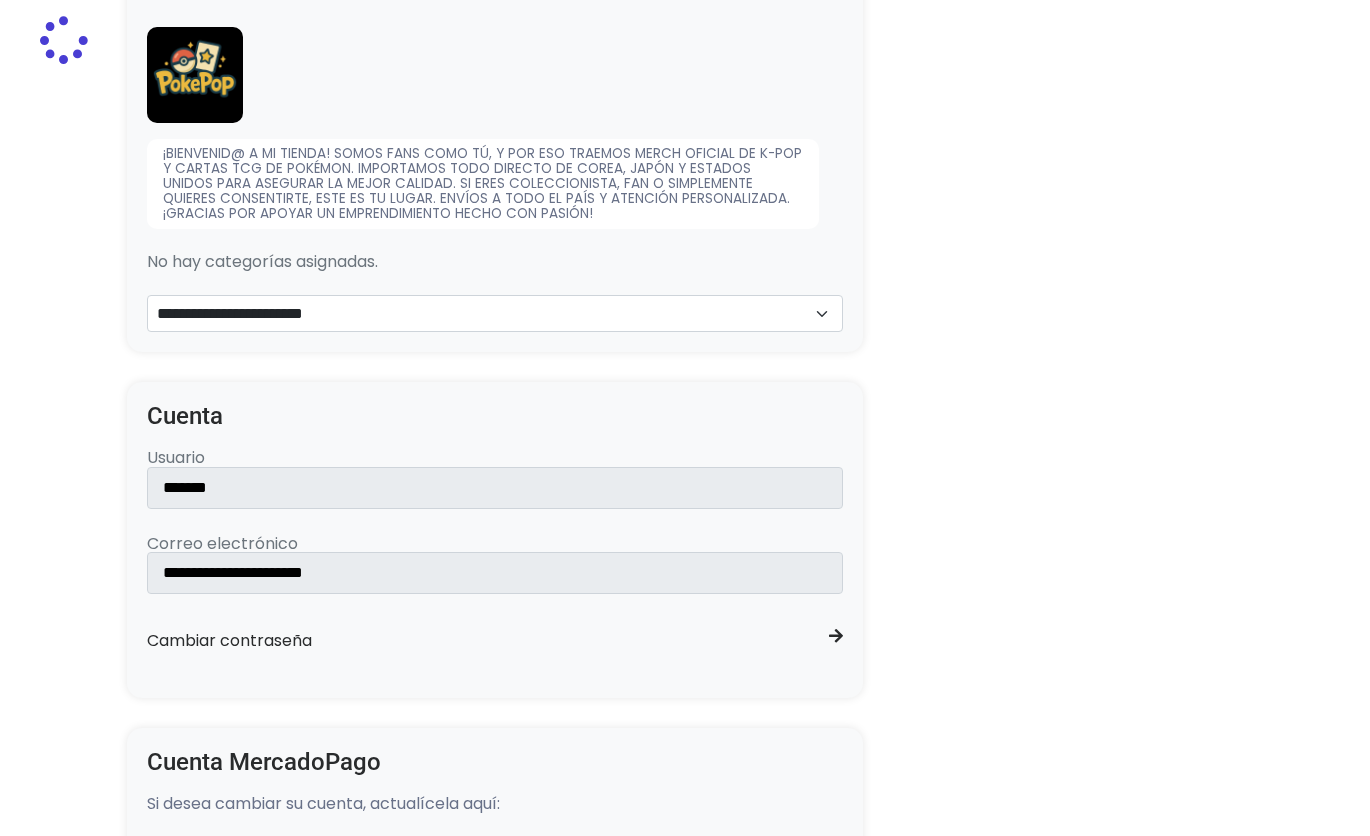 type on "********" 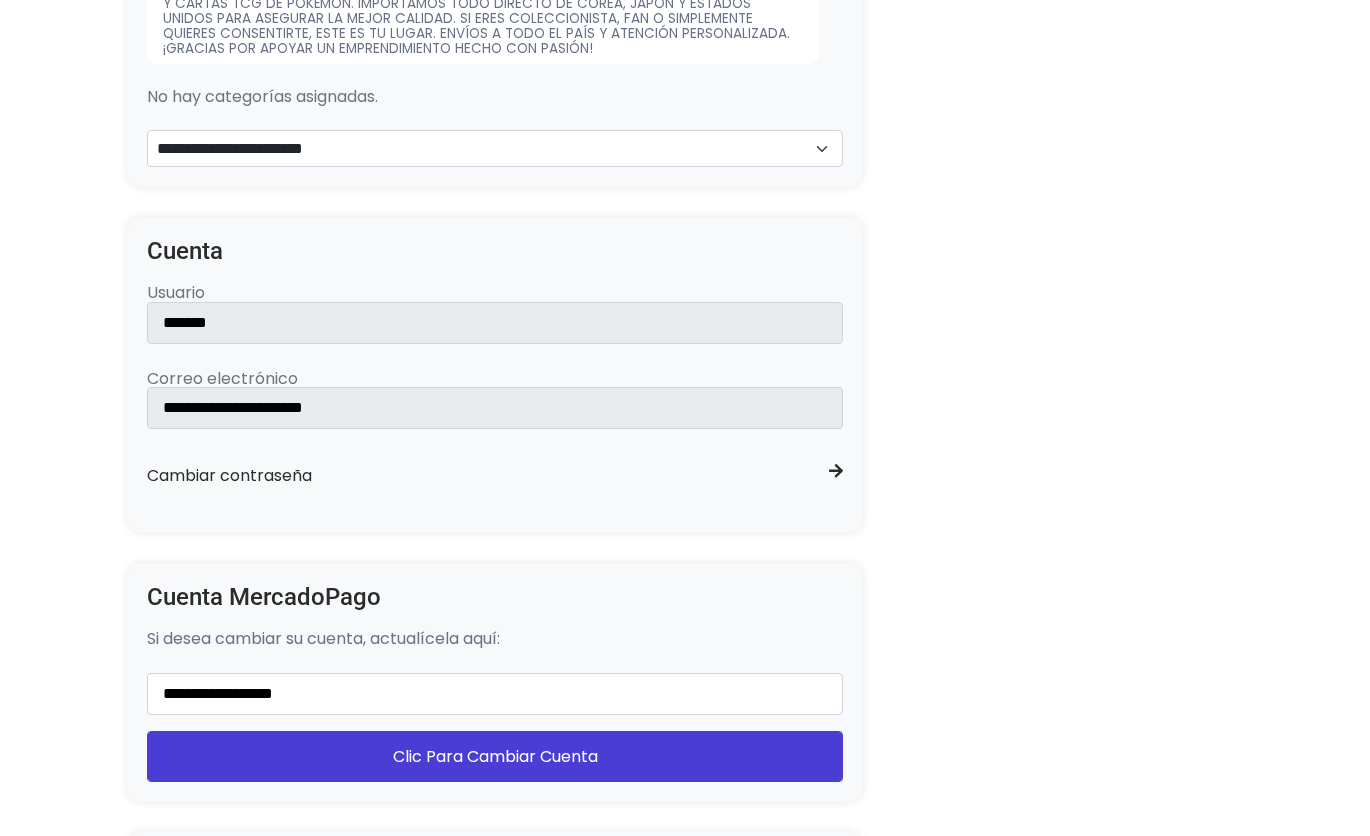 scroll, scrollTop: 1228, scrollLeft: 0, axis: vertical 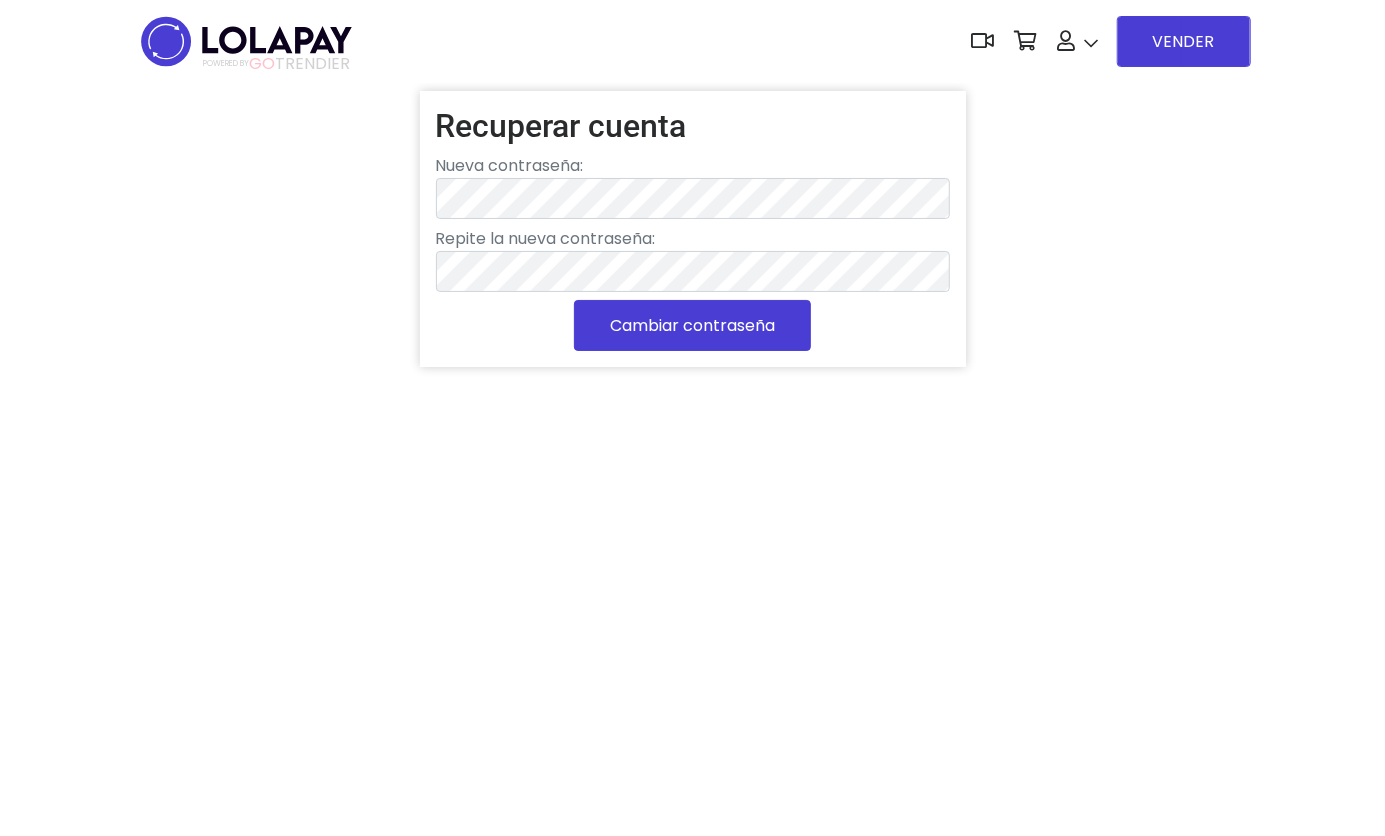 click on "Cambiar contraseña" at bounding box center (692, 325) 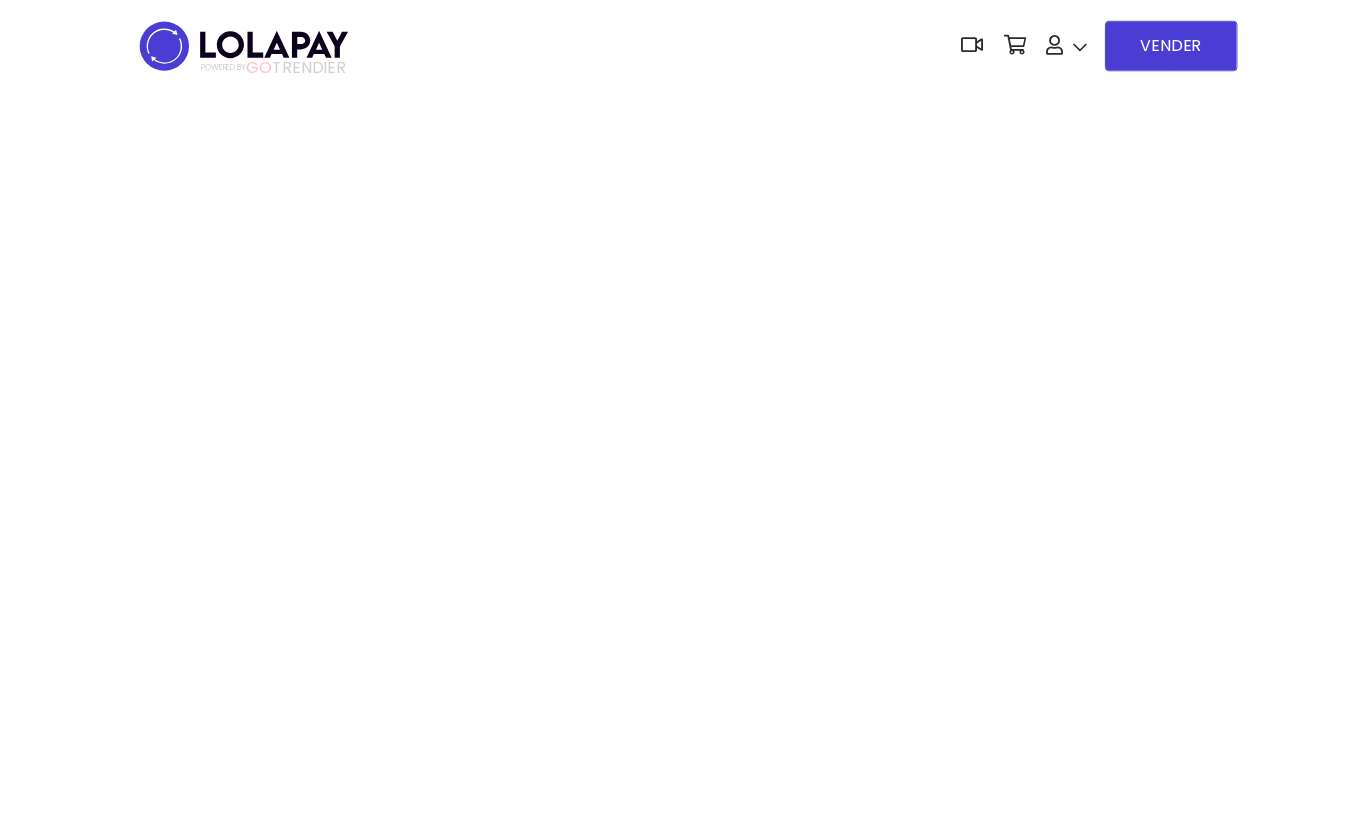 scroll, scrollTop: 0, scrollLeft: 0, axis: both 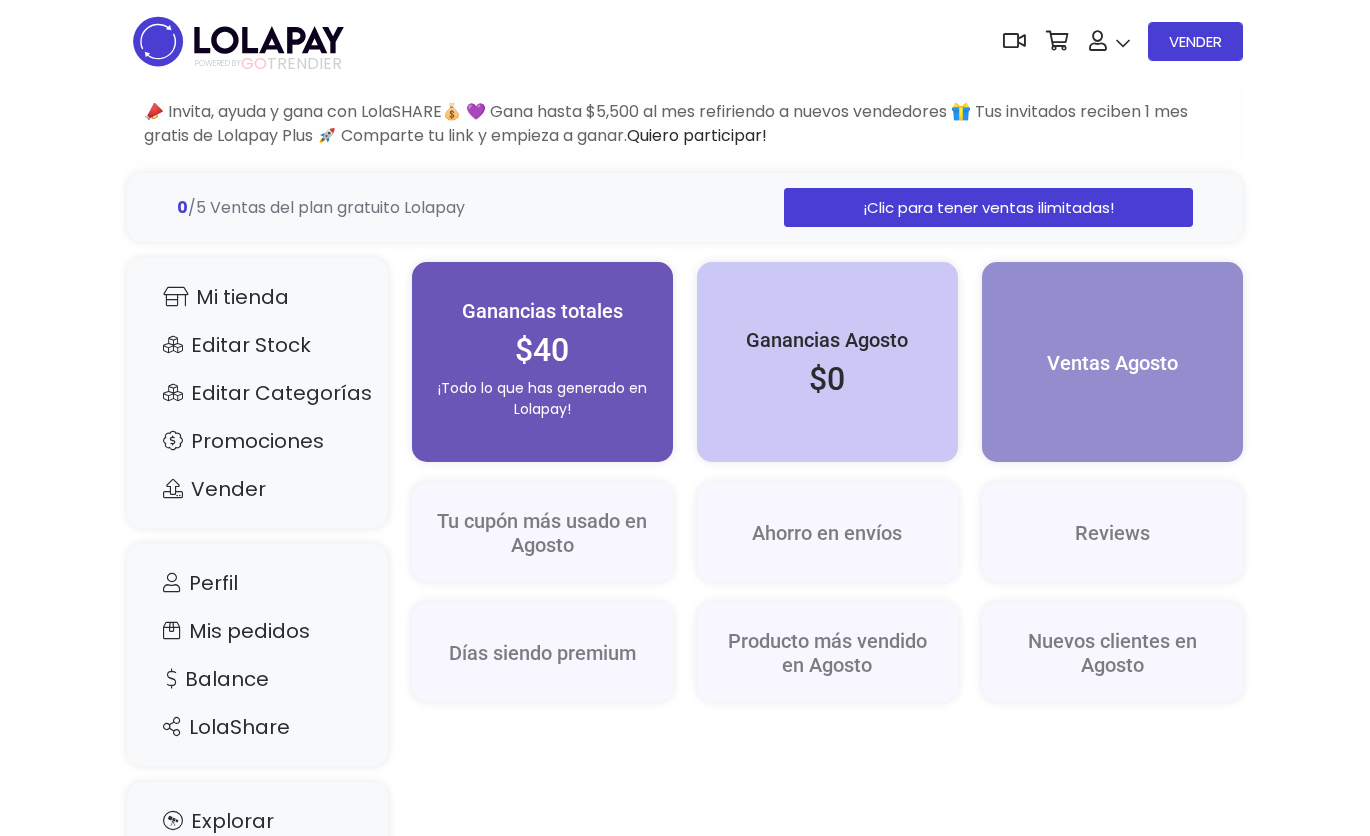 drag, startPoint x: 0, startPoint y: 0, endPoint x: 675, endPoint y: 343, distance: 757.1486 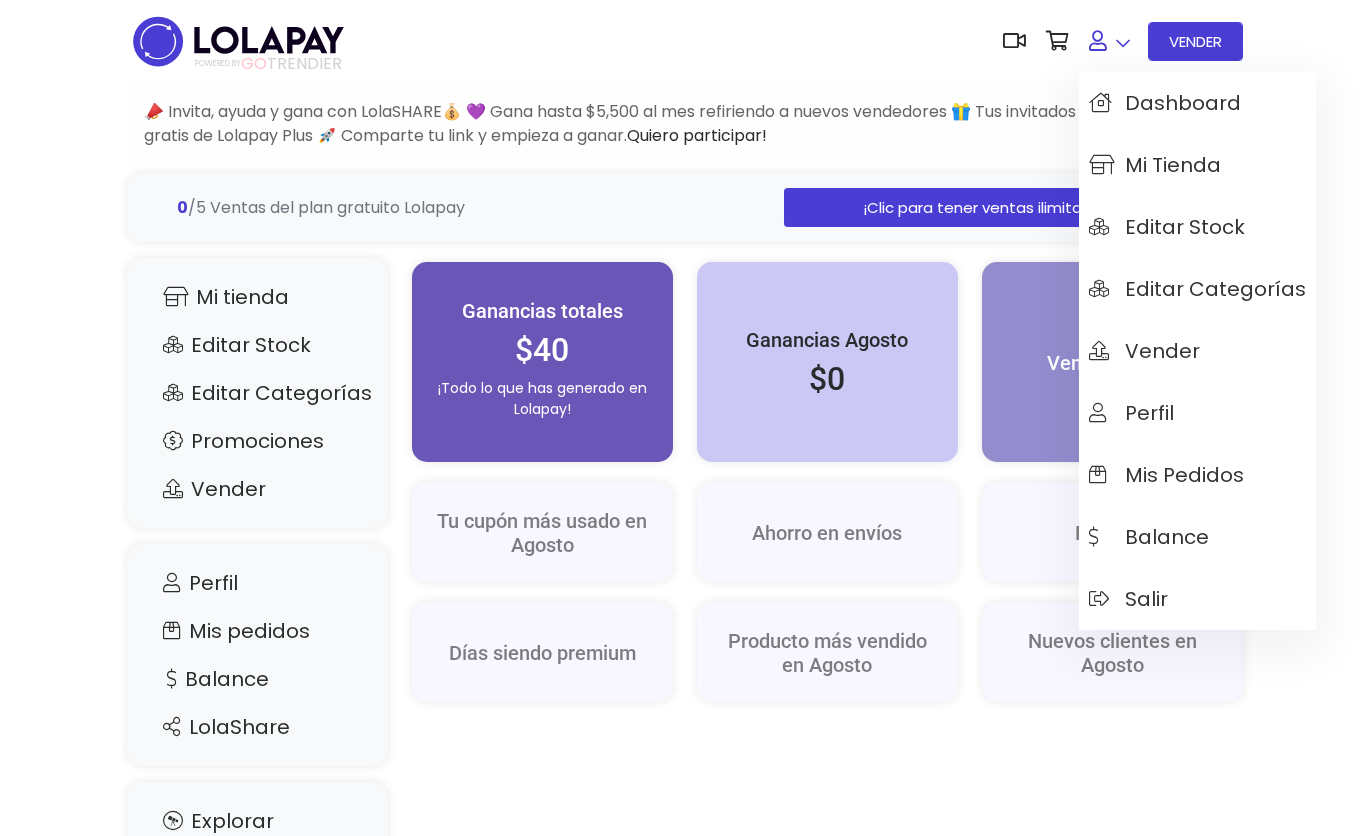 click at bounding box center (1109, 41) 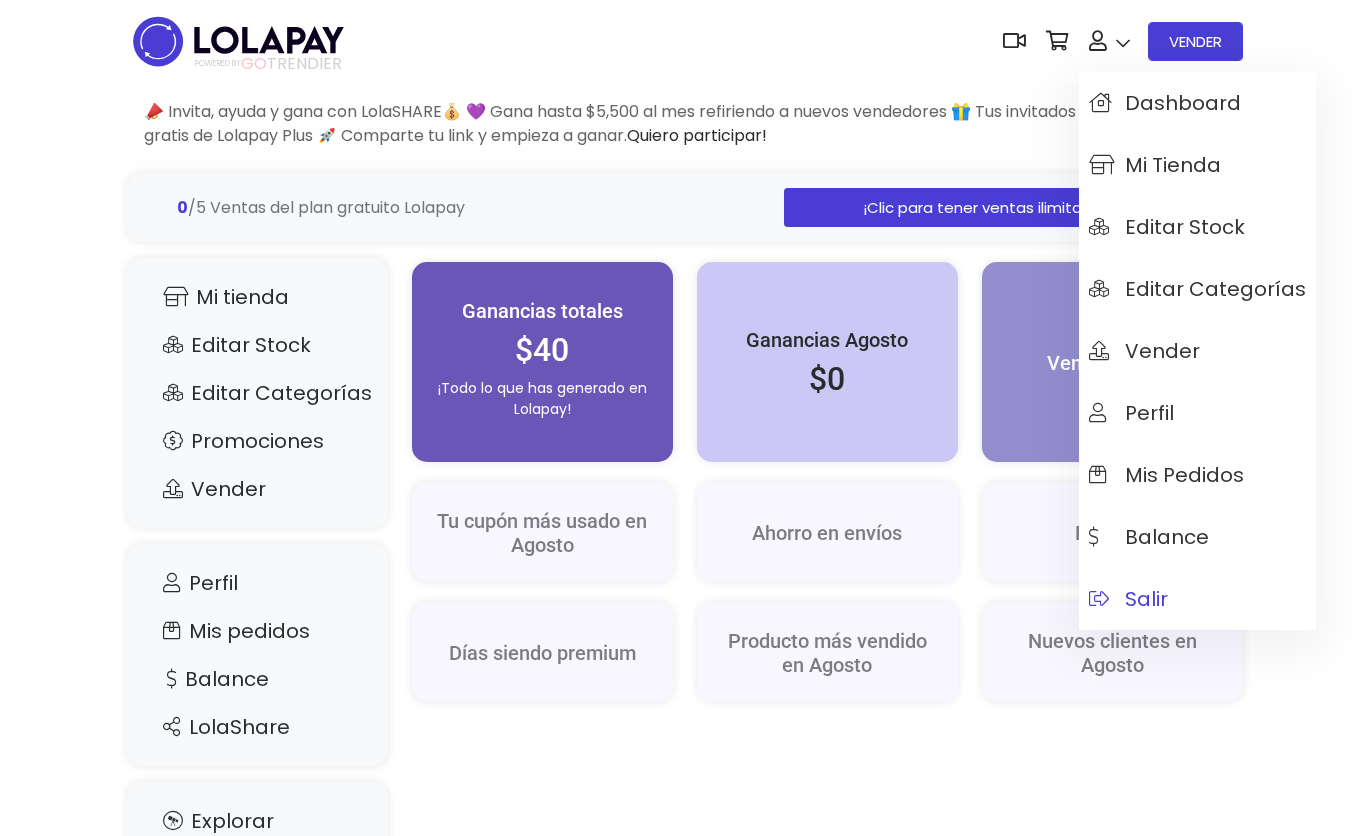 click on "Salir" at bounding box center [1197, 599] 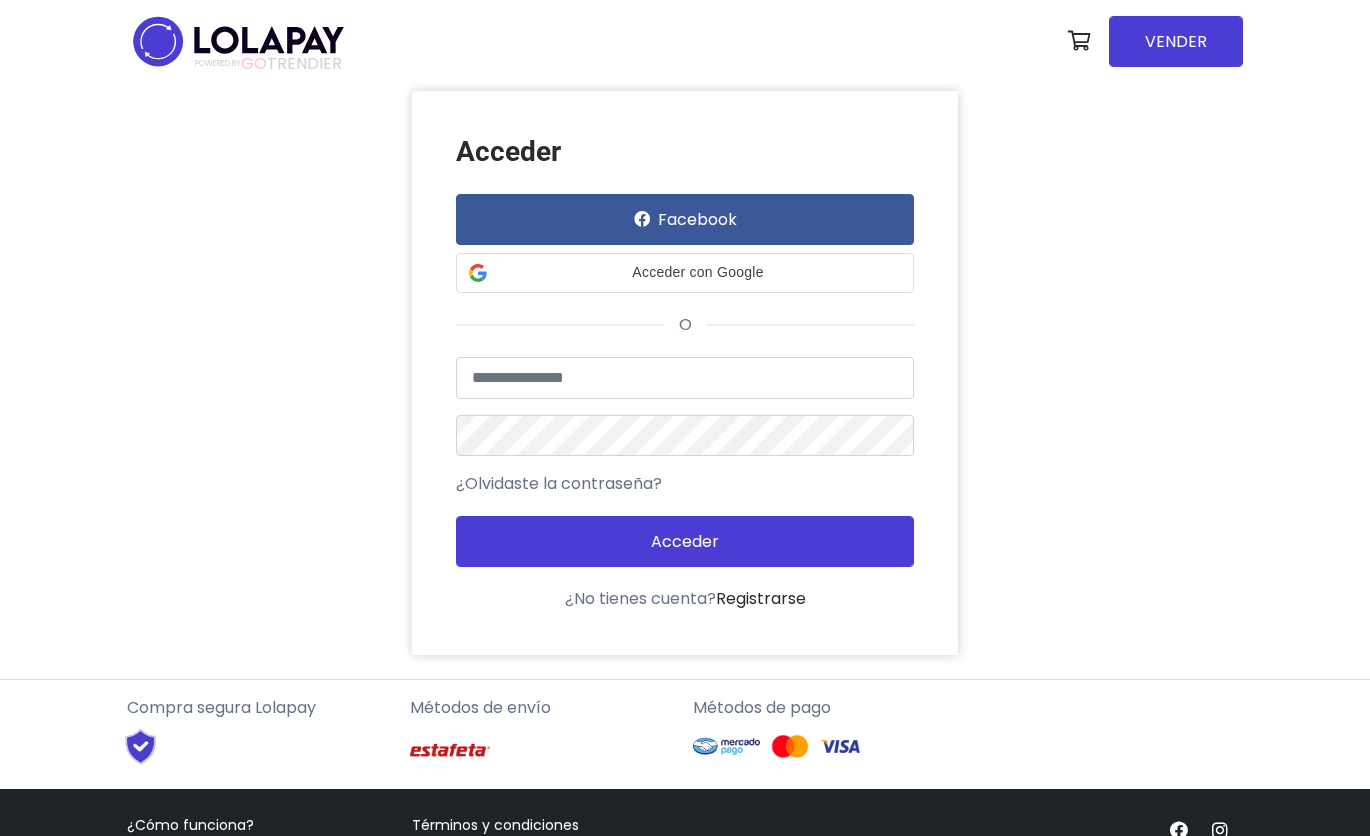 scroll, scrollTop: 0, scrollLeft: 0, axis: both 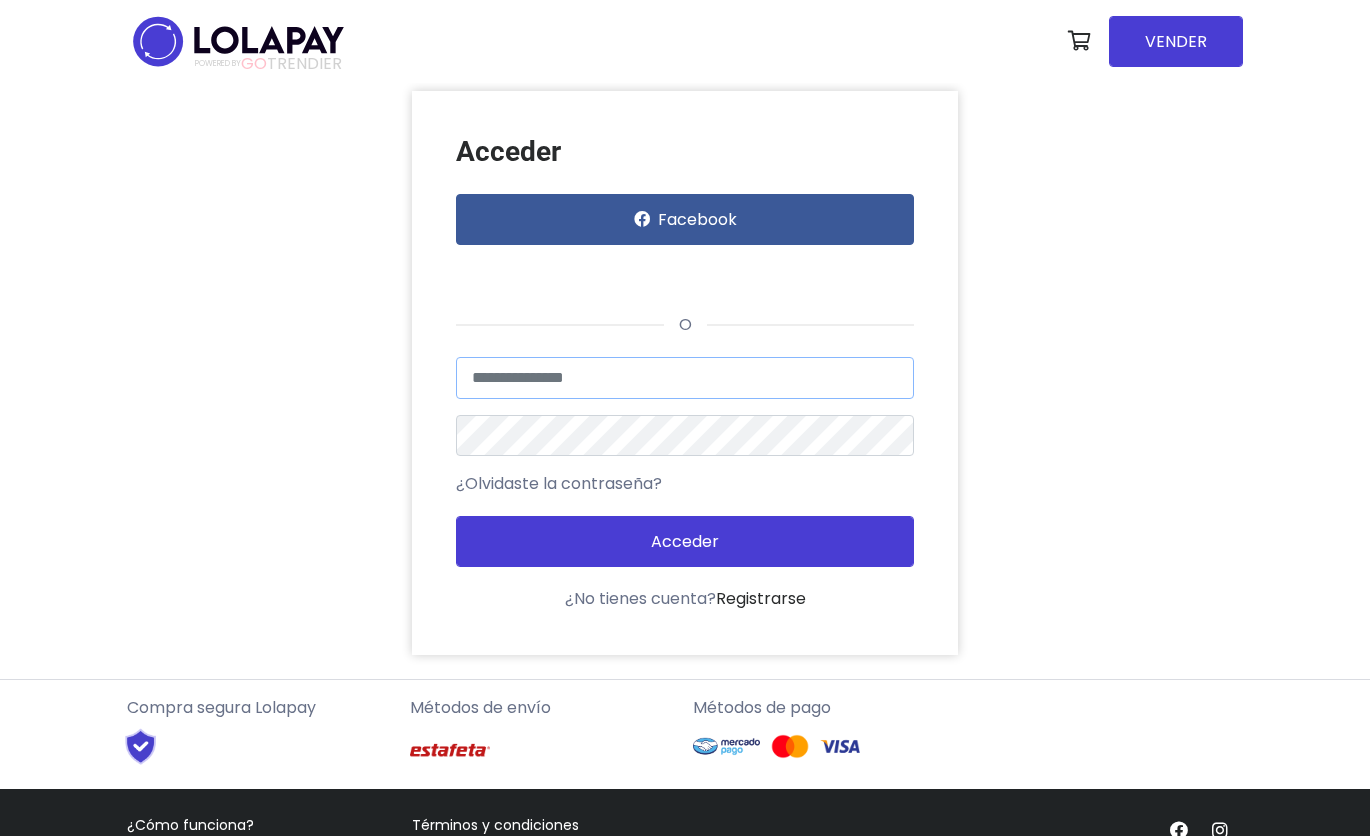 type on "*********" 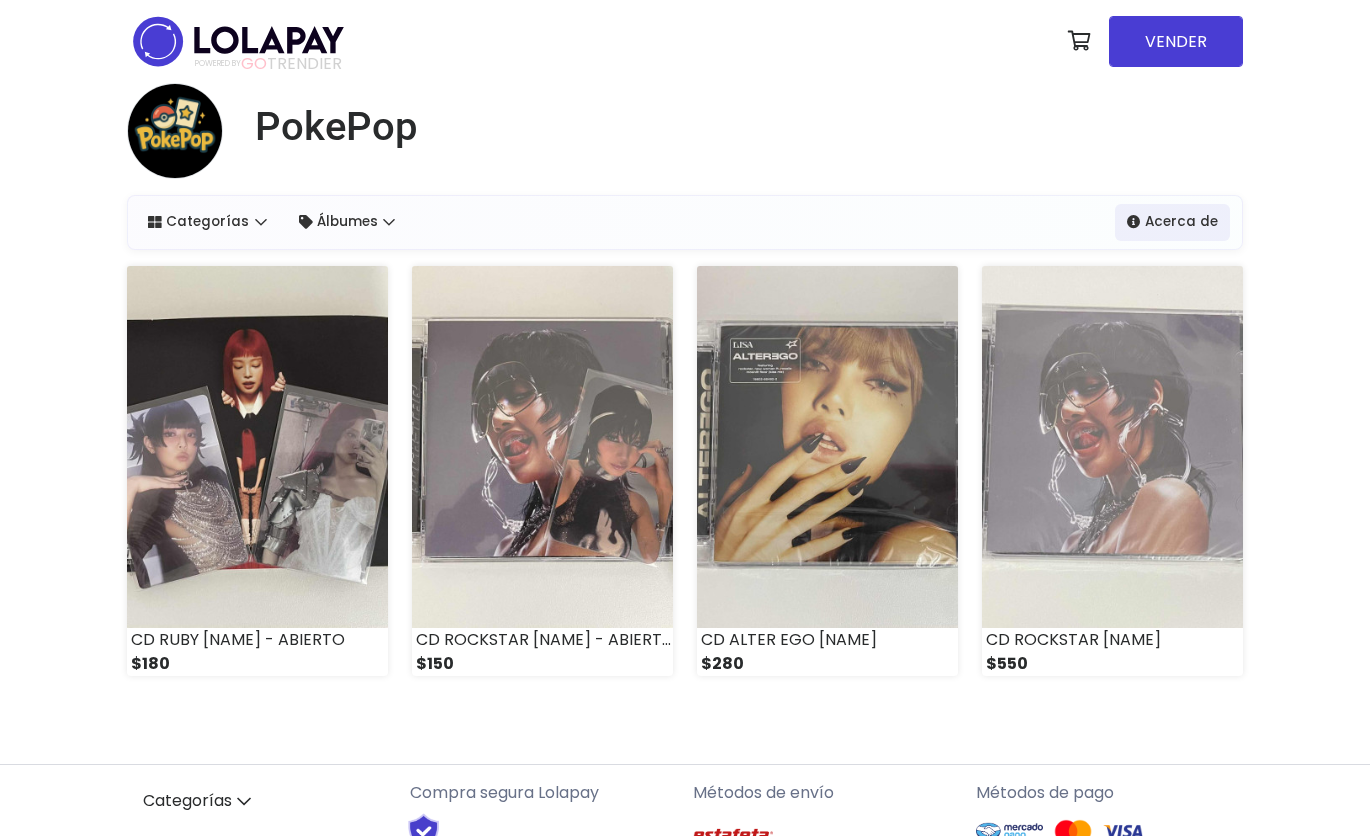 scroll, scrollTop: 0, scrollLeft: 0, axis: both 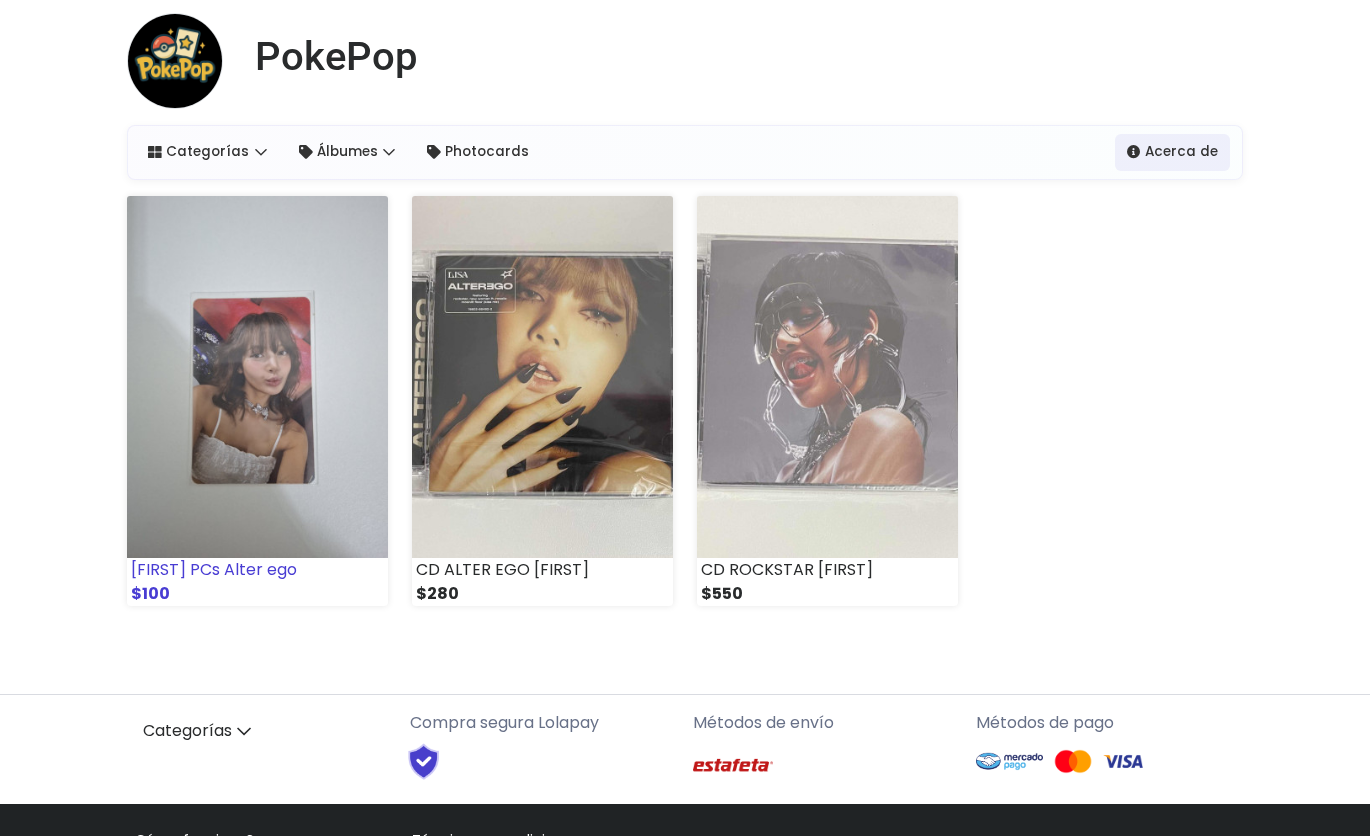click at bounding box center (257, 377) 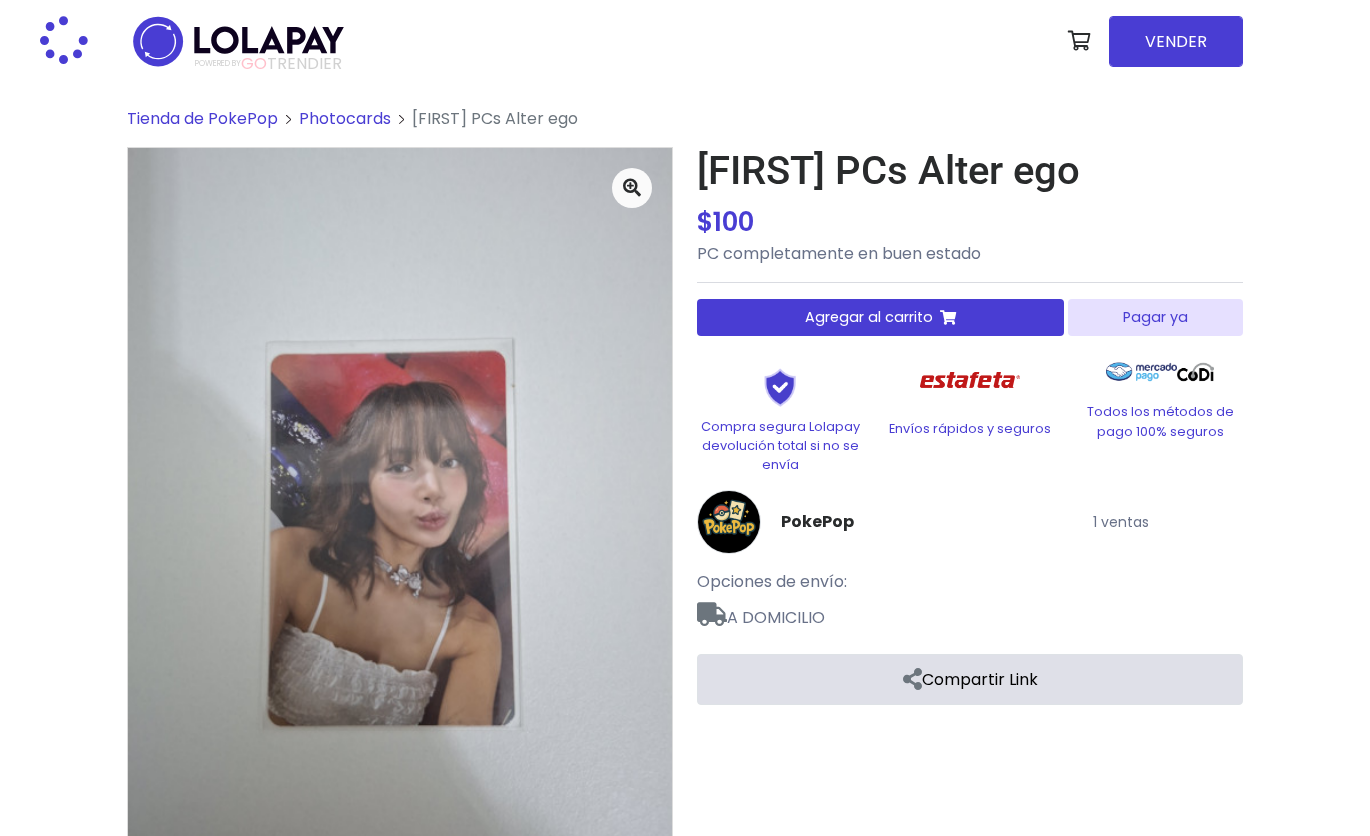 scroll, scrollTop: 0, scrollLeft: 0, axis: both 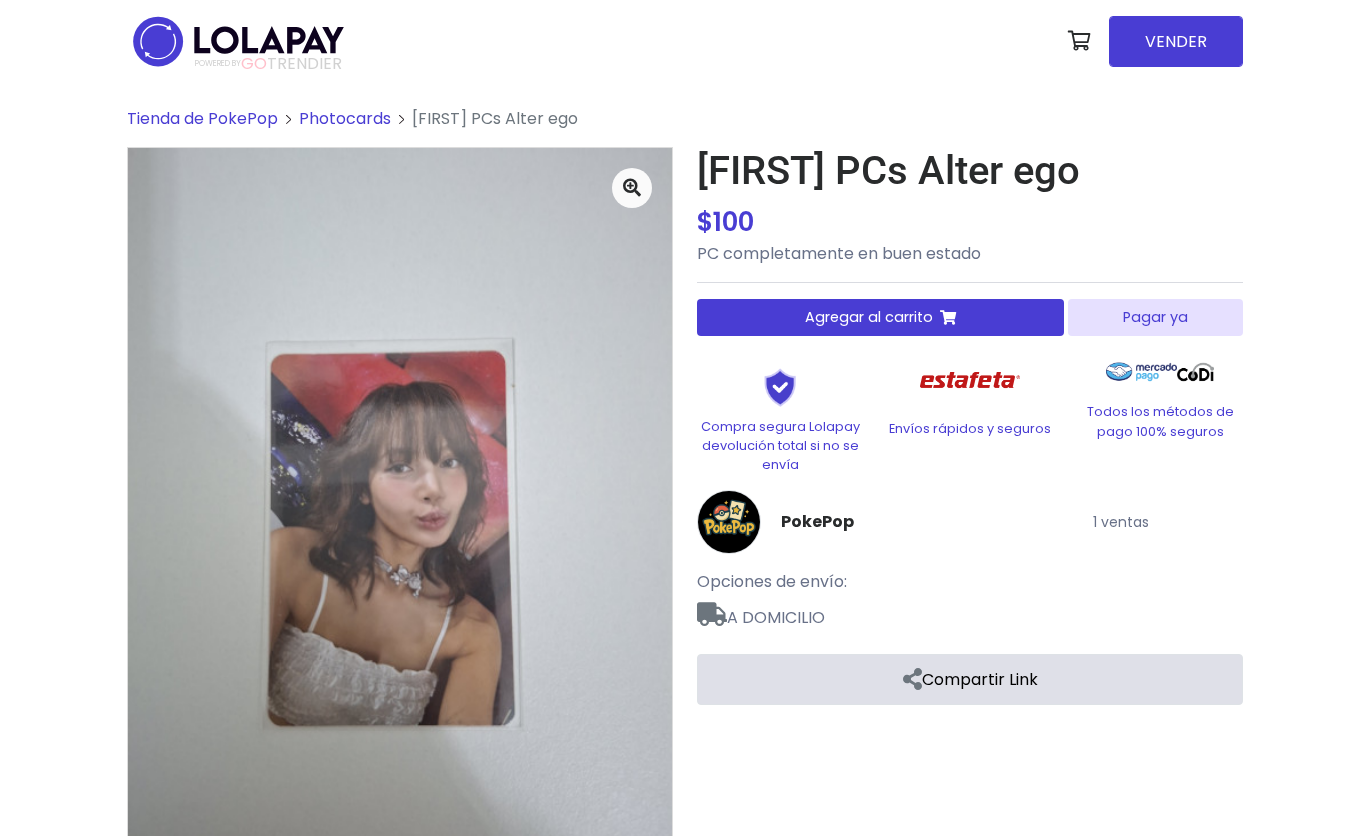 click at bounding box center [400, 511] 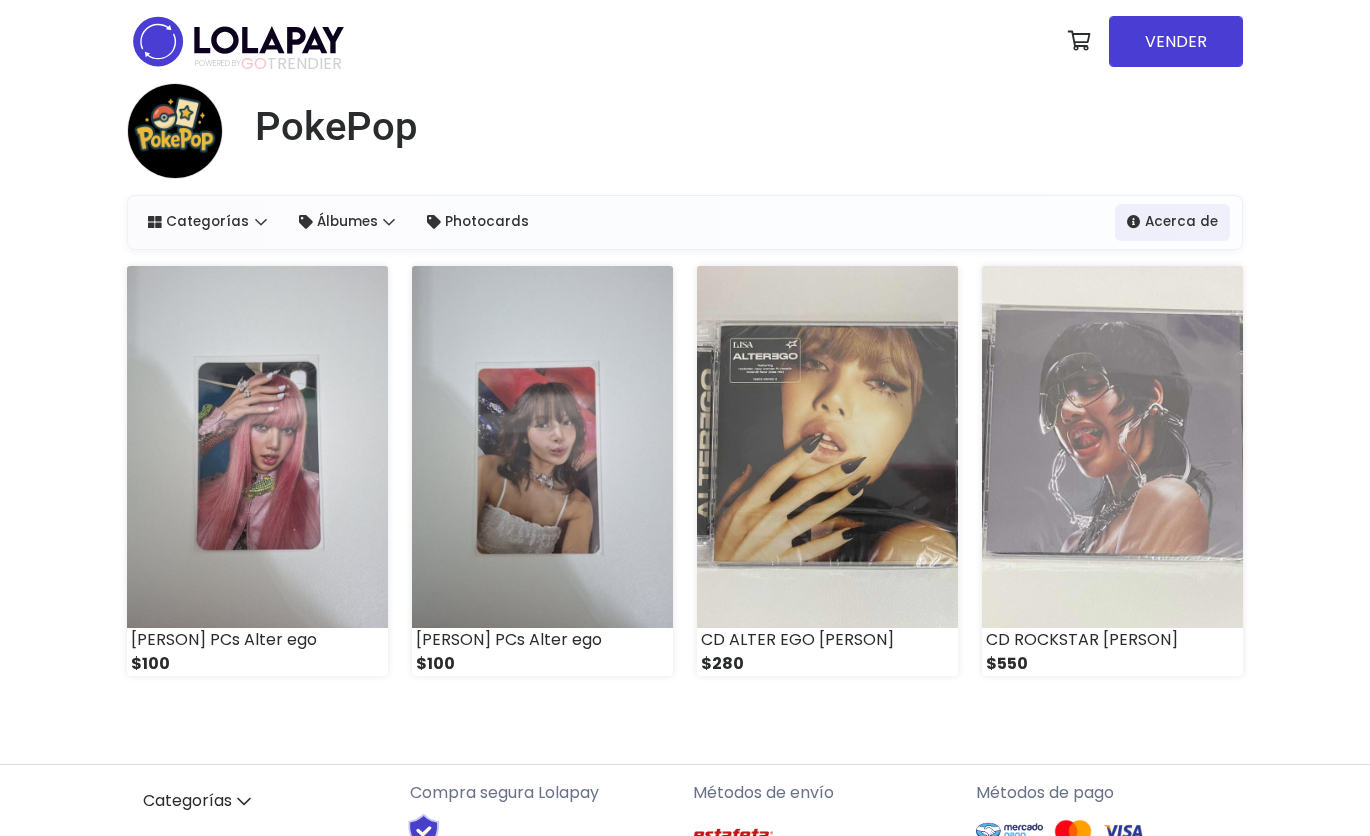 scroll, scrollTop: 70, scrollLeft: 0, axis: vertical 